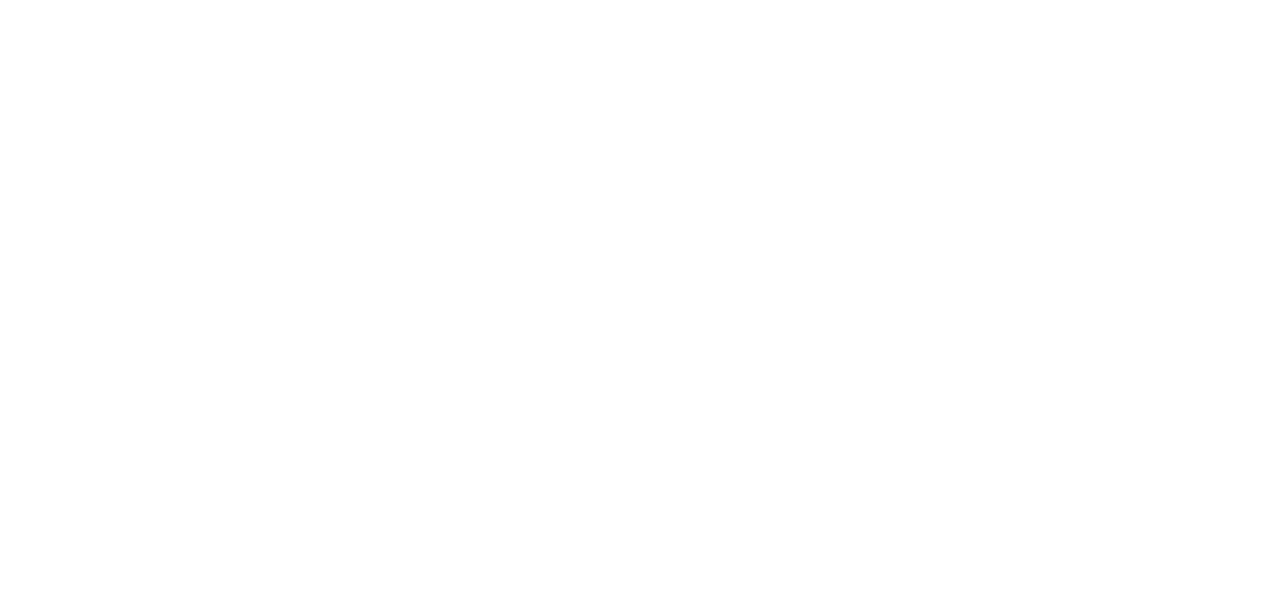 scroll, scrollTop: 0, scrollLeft: 0, axis: both 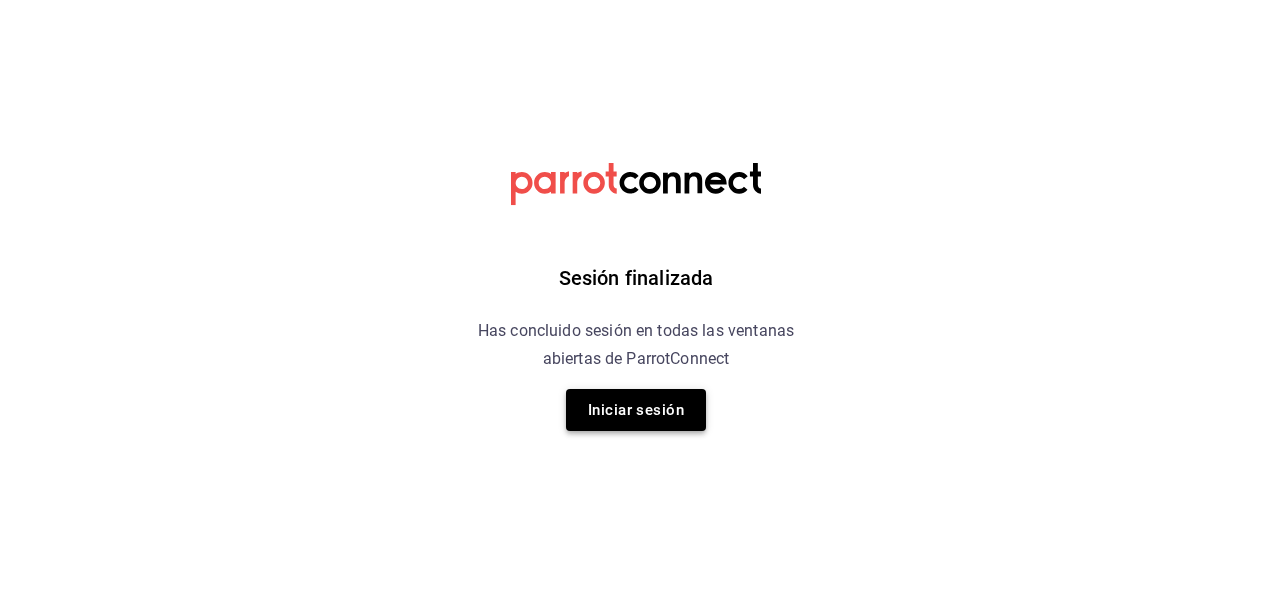 click on "Iniciar sesión" at bounding box center (636, 410) 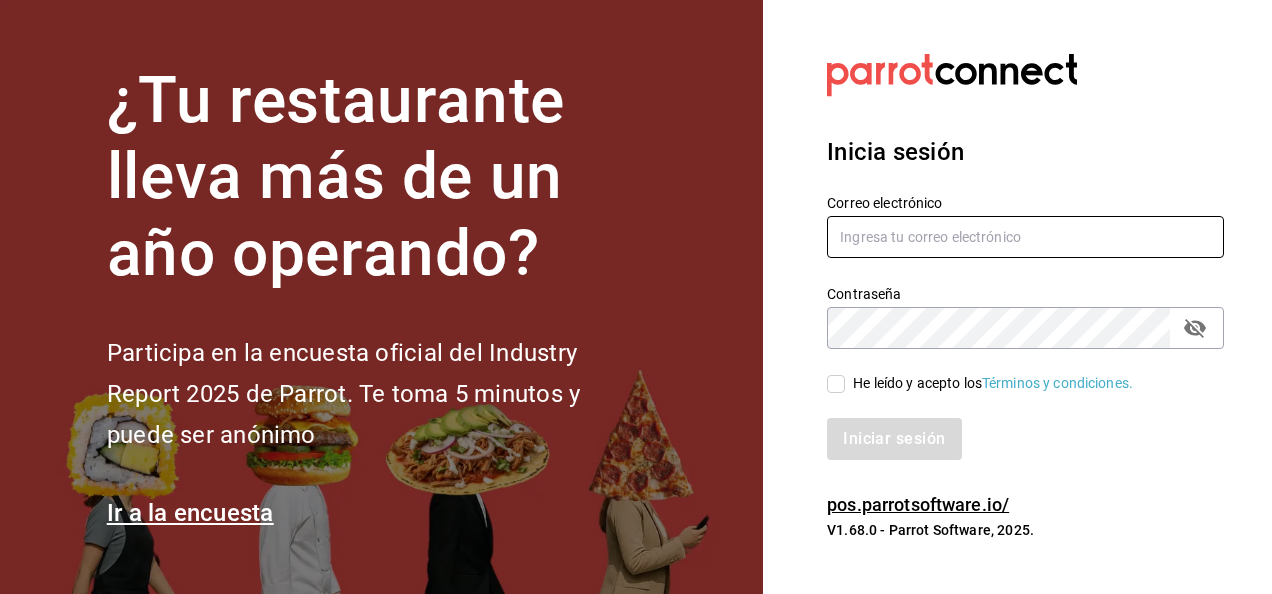type on "[USERNAME]@example.com" 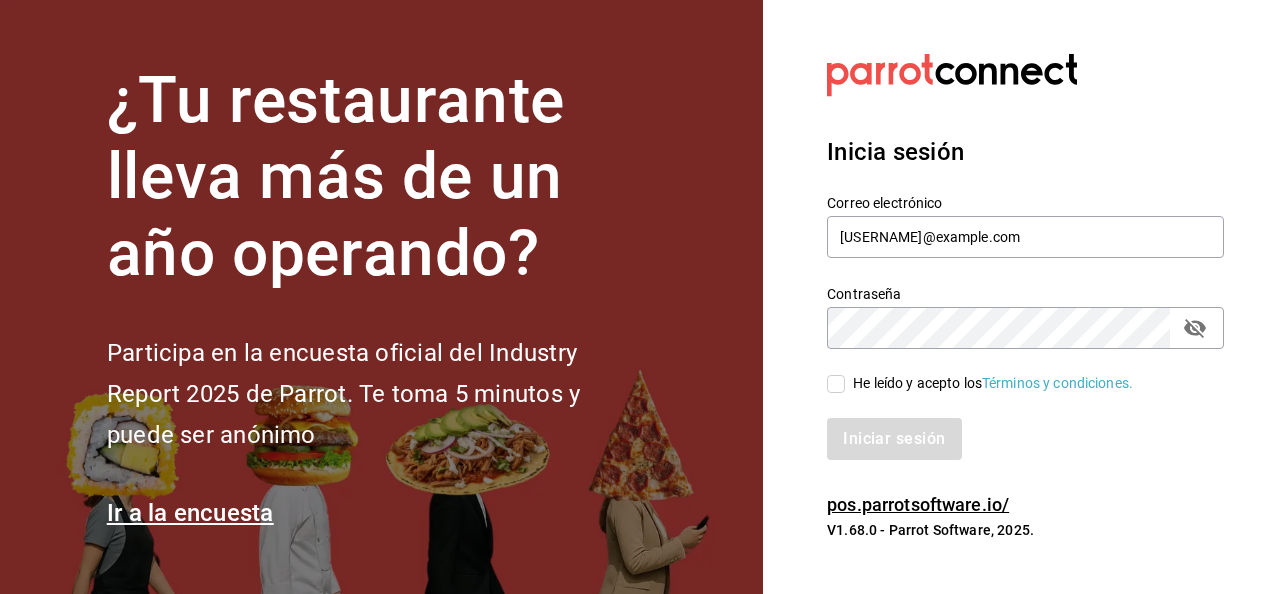 click on "He leído y acepto los  Términos y condiciones." at bounding box center (989, 383) 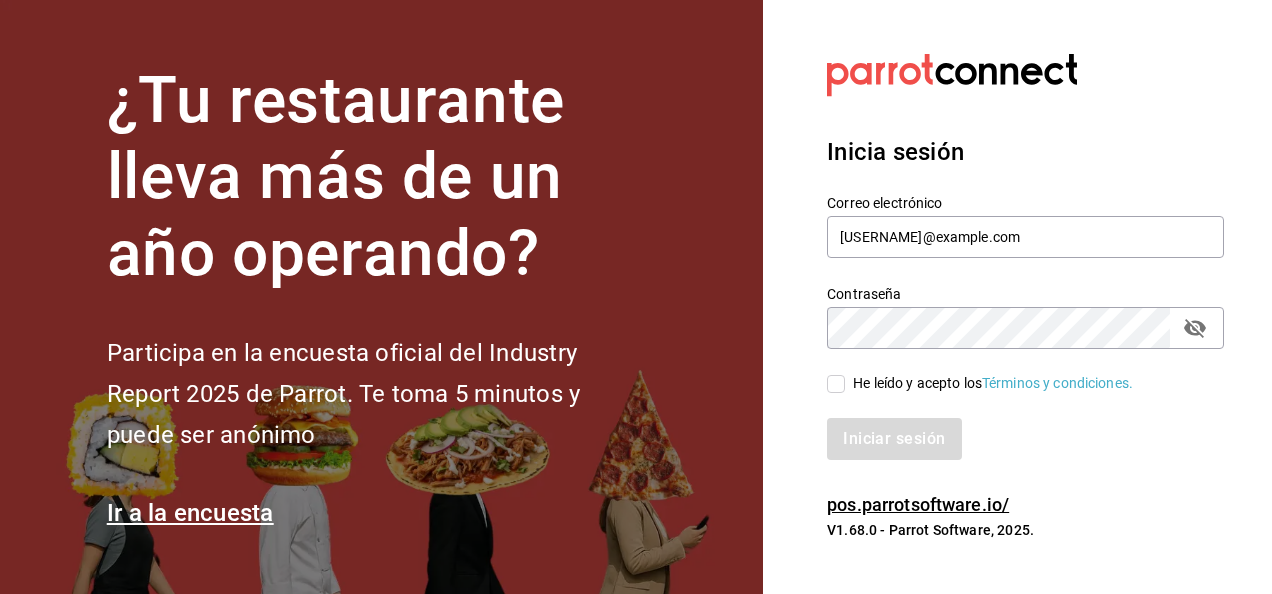checkbox on "true" 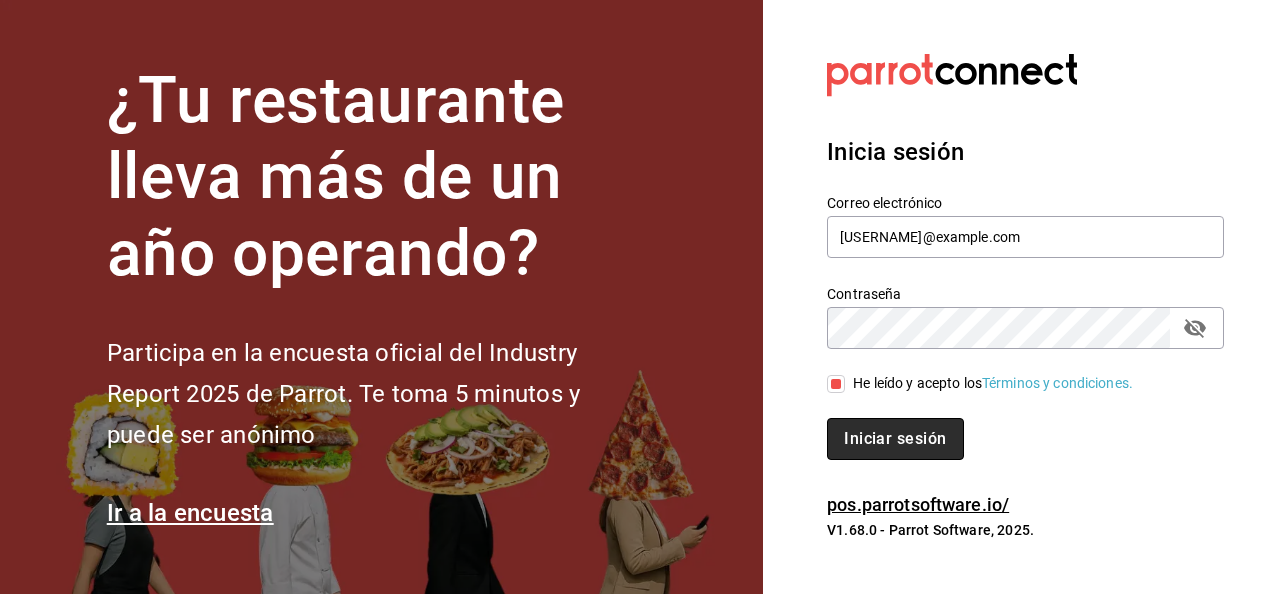 click on "Iniciar sesión" at bounding box center (895, 439) 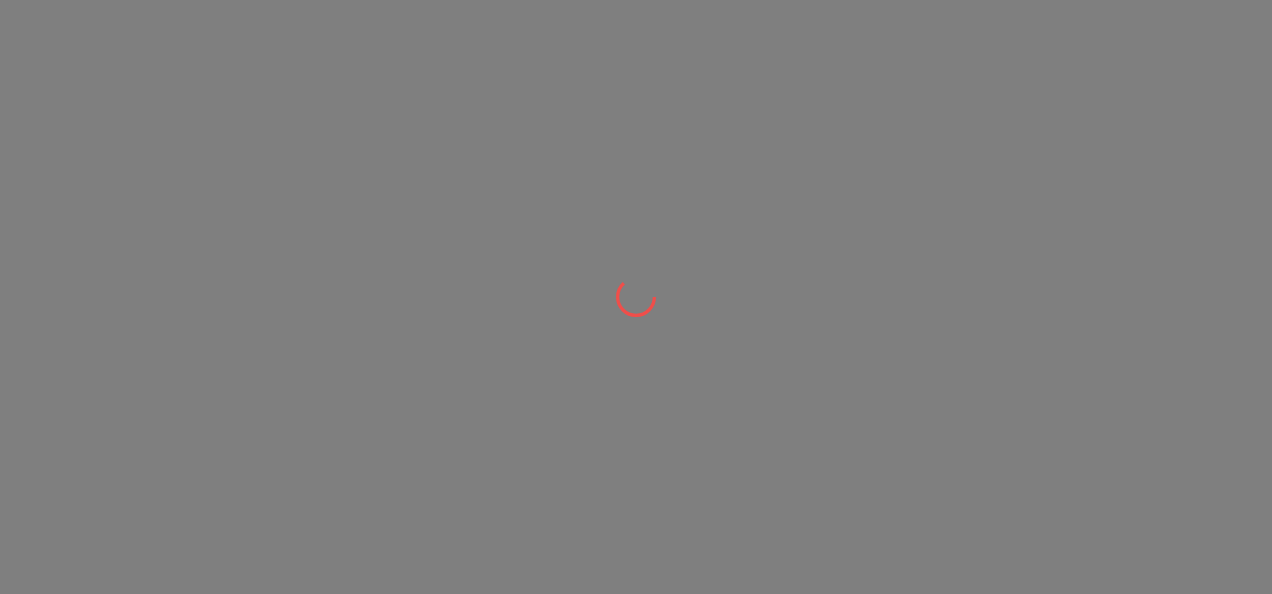 scroll, scrollTop: 0, scrollLeft: 0, axis: both 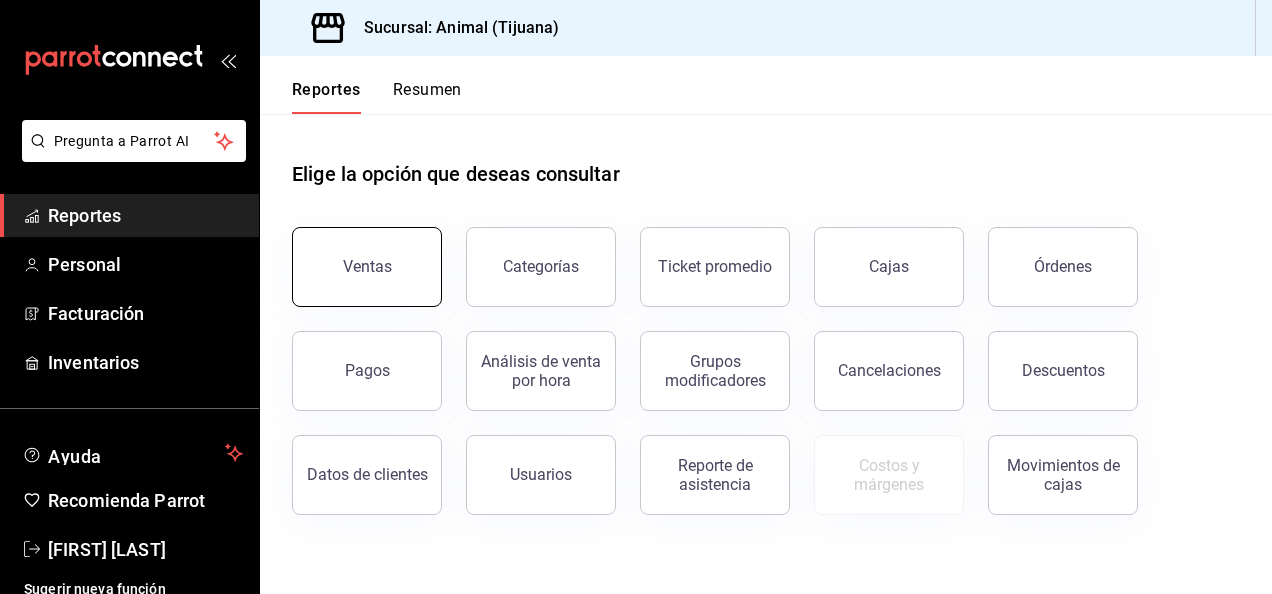 click on "Ventas" at bounding box center [367, 267] 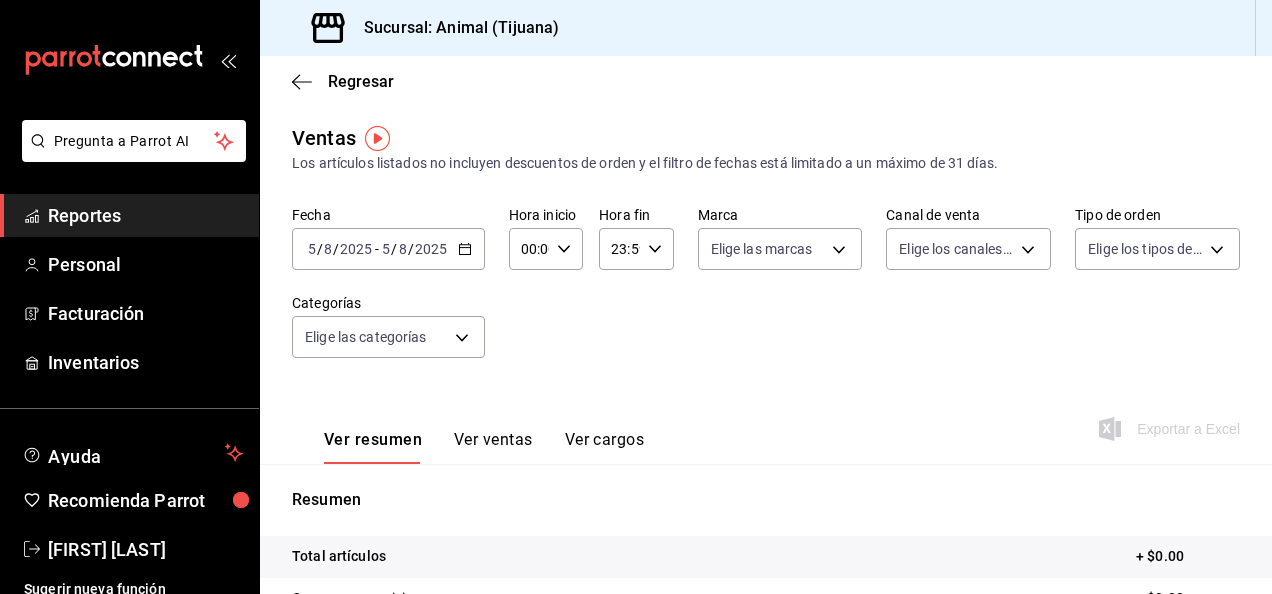 click 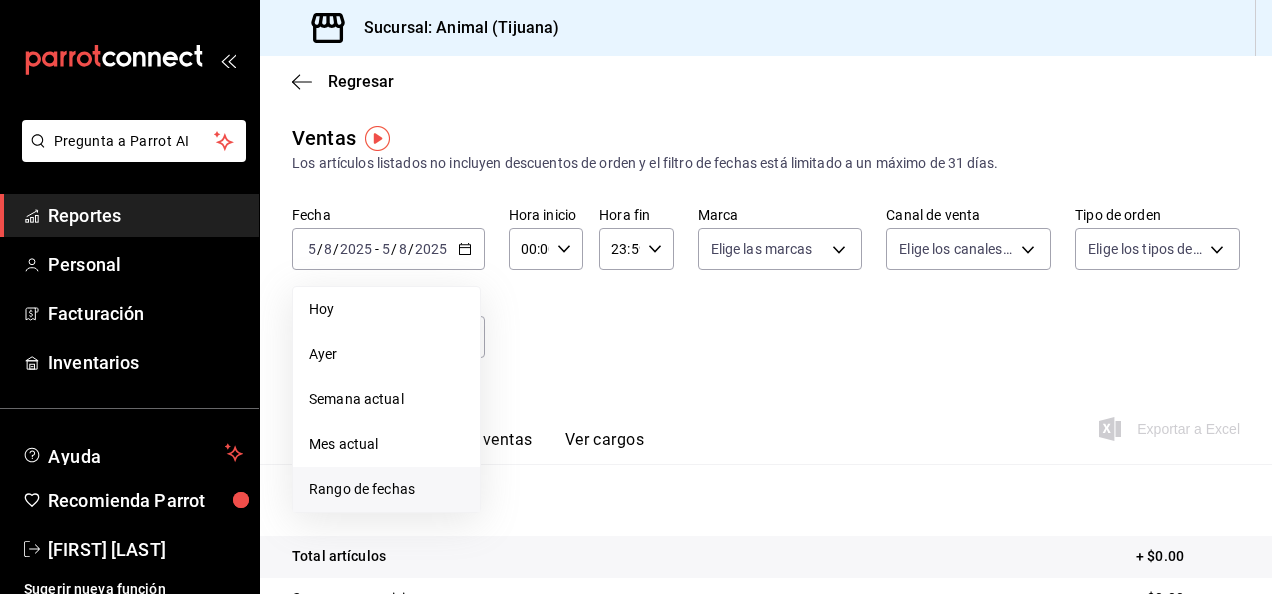click on "Rango de fechas" at bounding box center [386, 489] 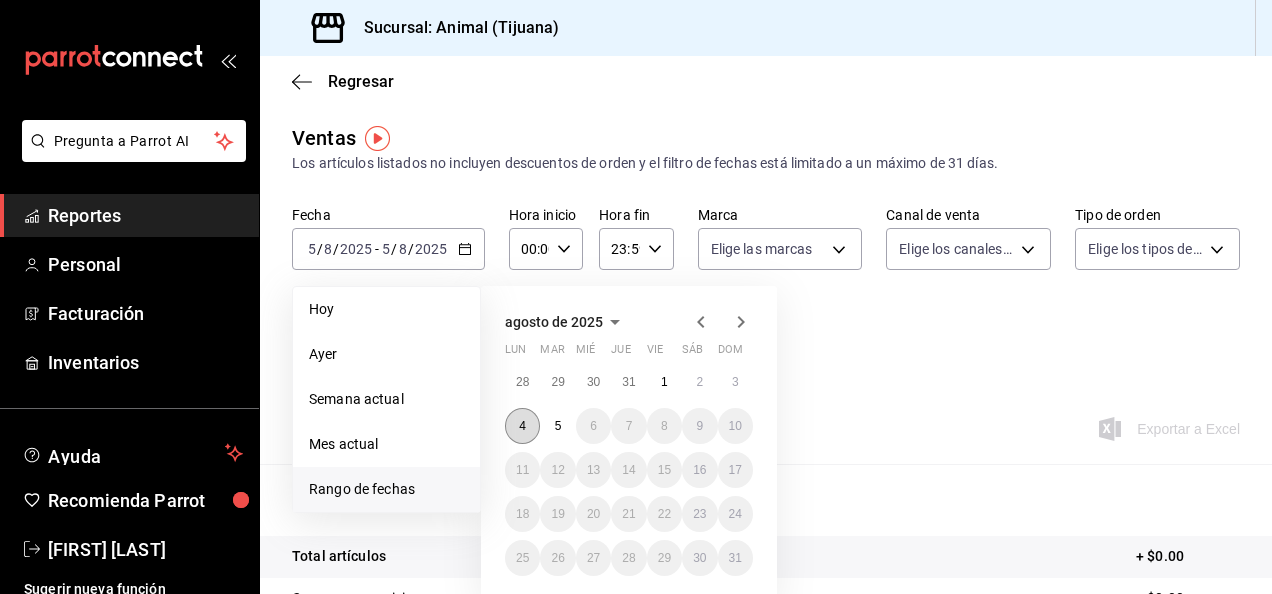 click on "4" at bounding box center (522, 426) 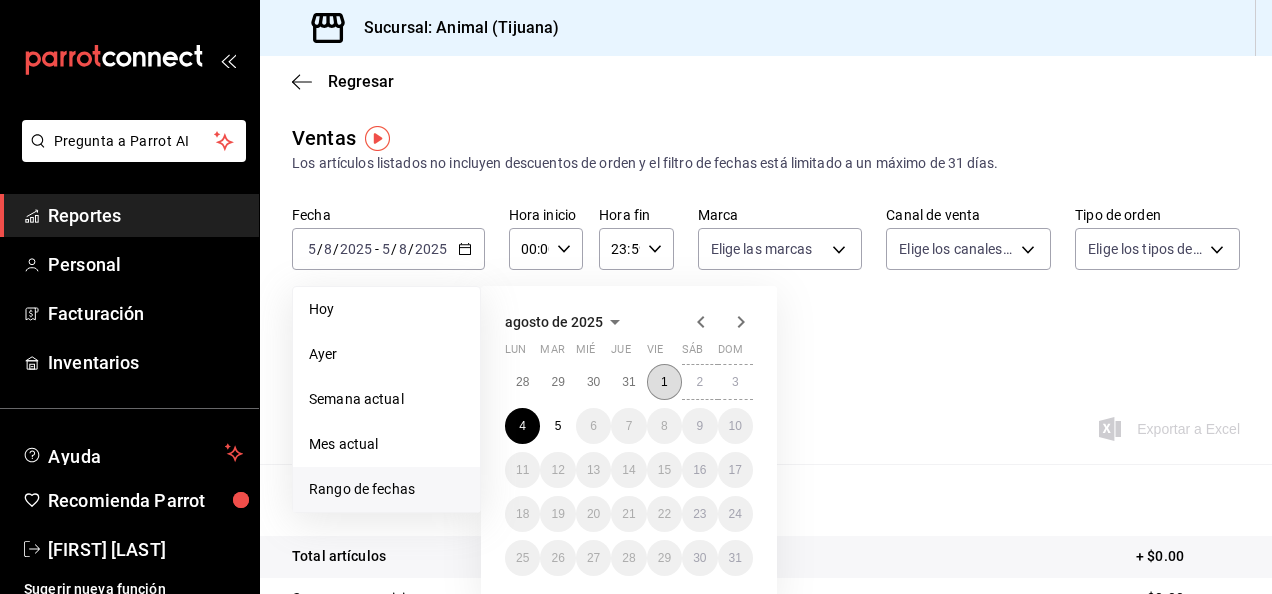 click on "1" at bounding box center (664, 382) 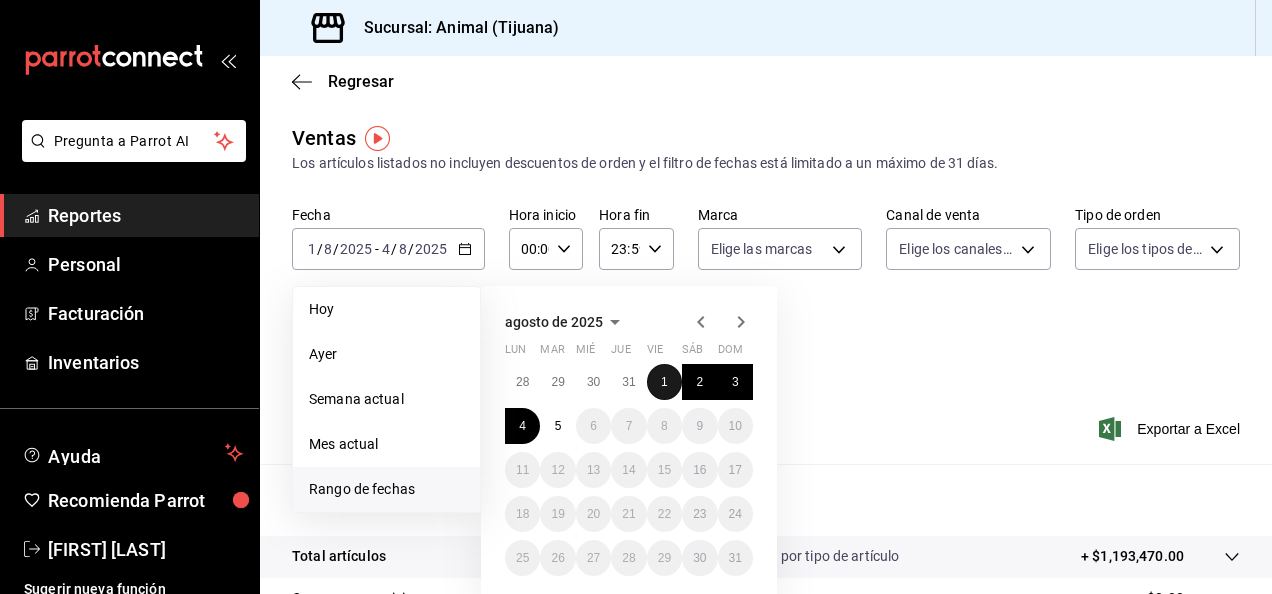 click on "1" at bounding box center (664, 382) 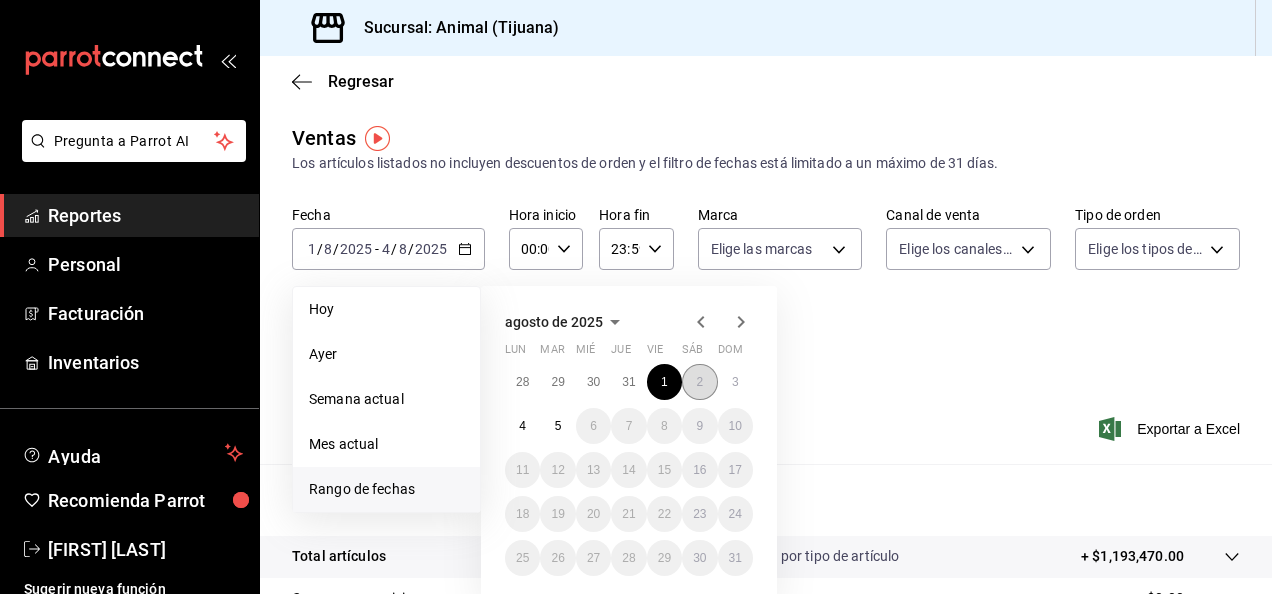 click on "2" at bounding box center [699, 382] 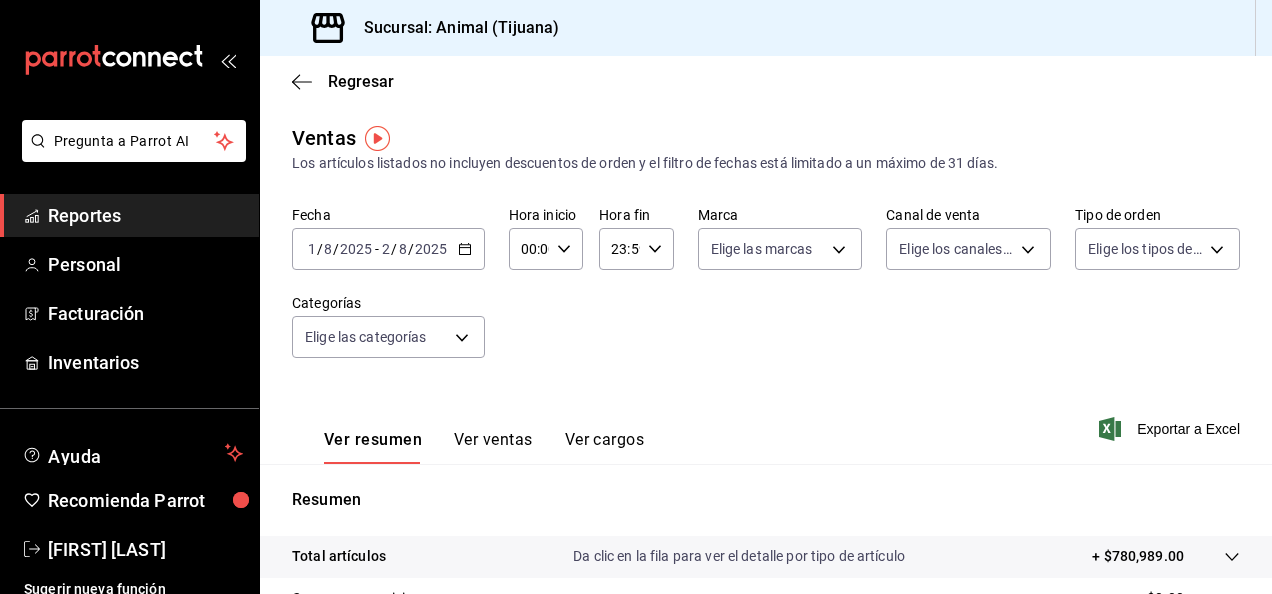 click 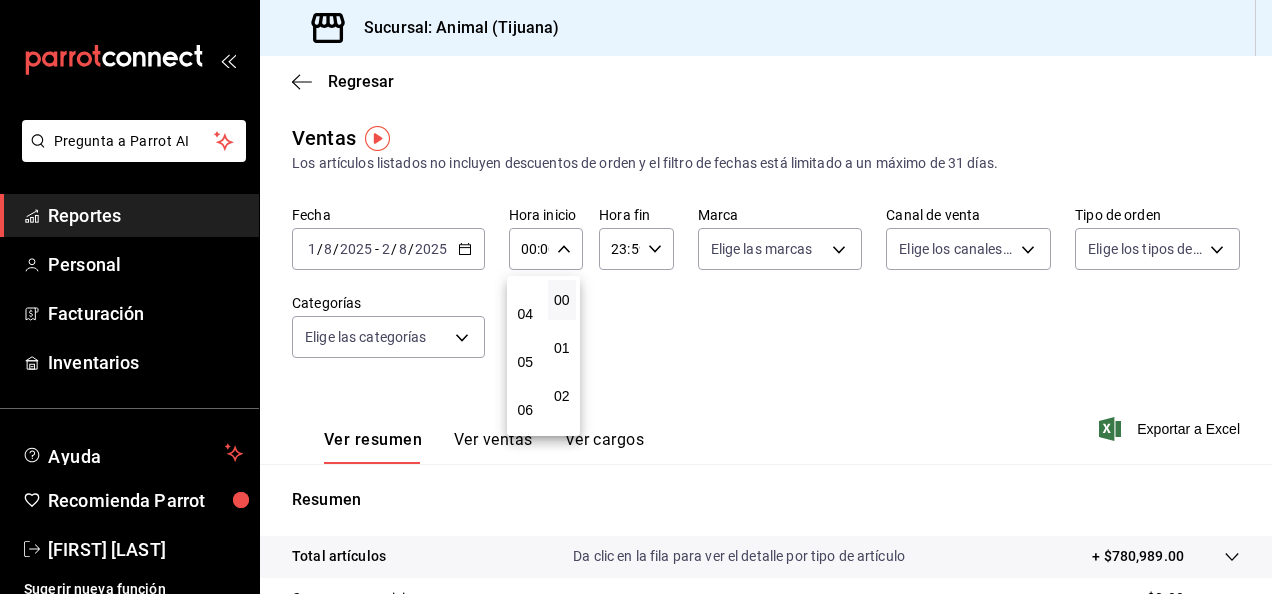 scroll, scrollTop: 179, scrollLeft: 0, axis: vertical 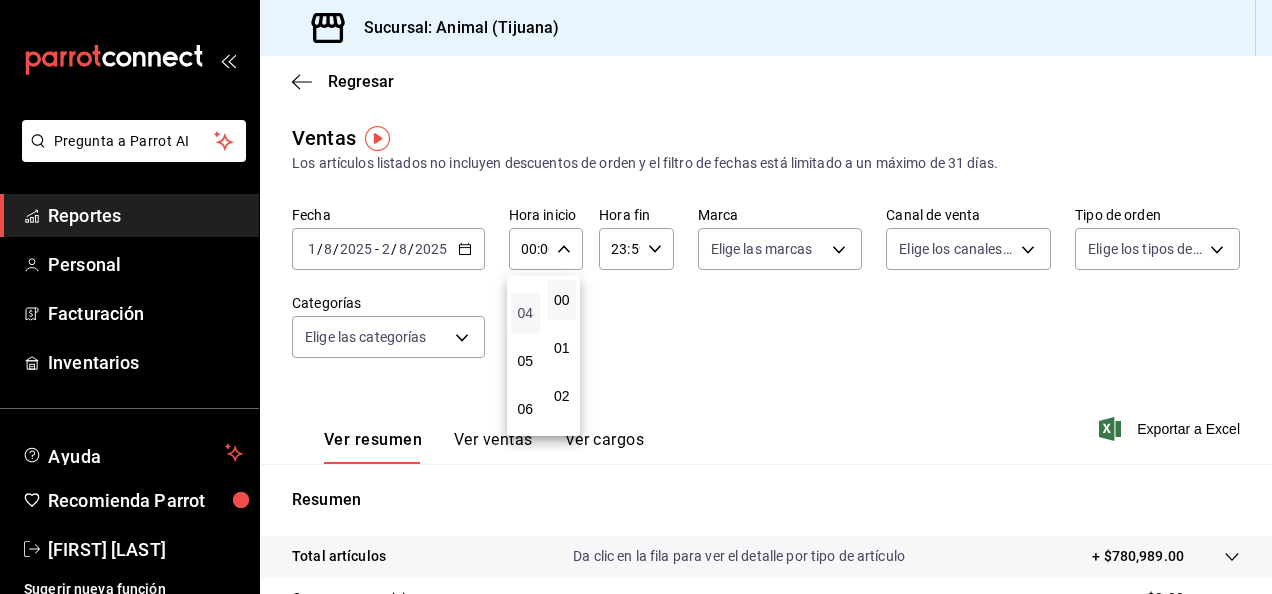 click on "04" at bounding box center (525, 313) 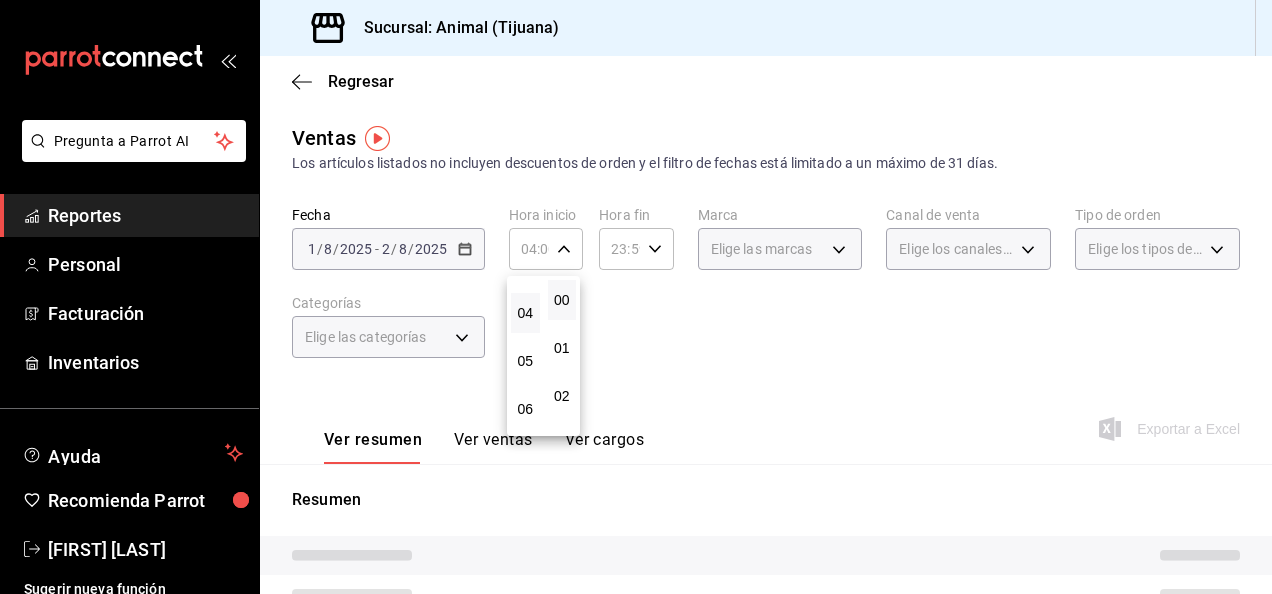 click at bounding box center [636, 297] 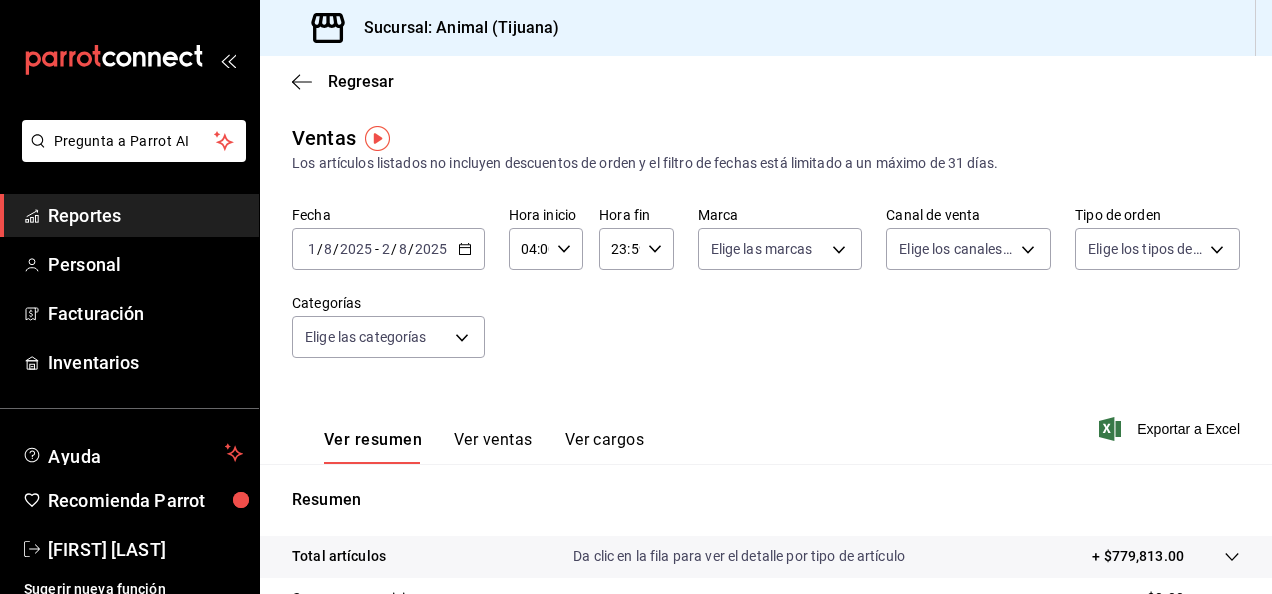 click 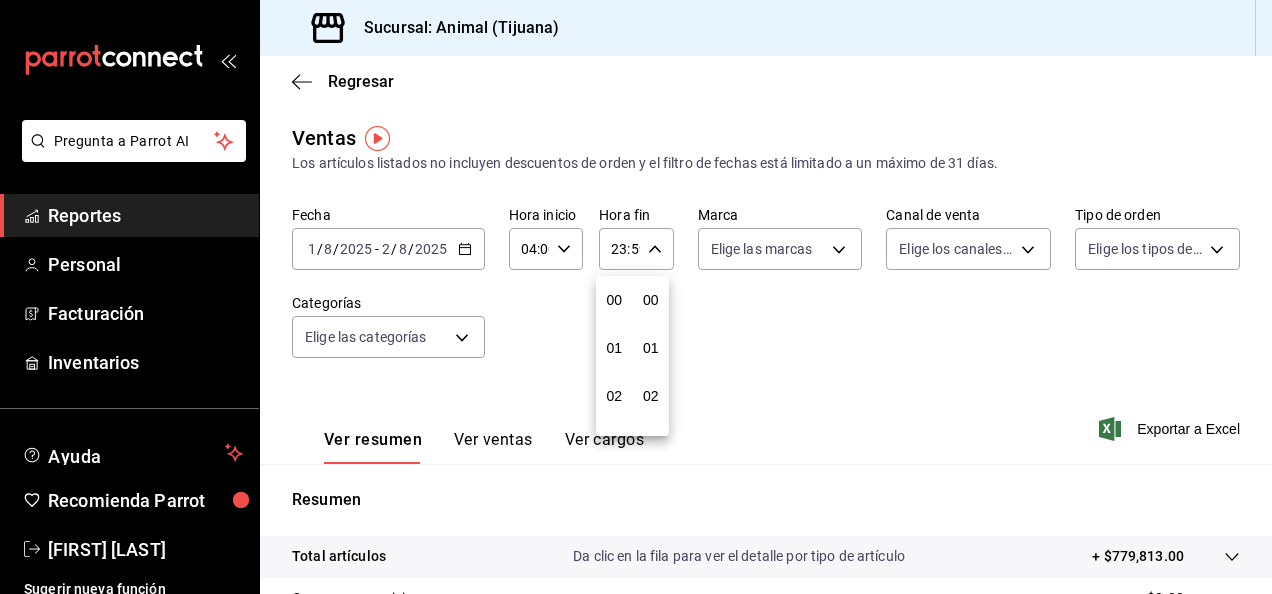 scroll, scrollTop: 992, scrollLeft: 0, axis: vertical 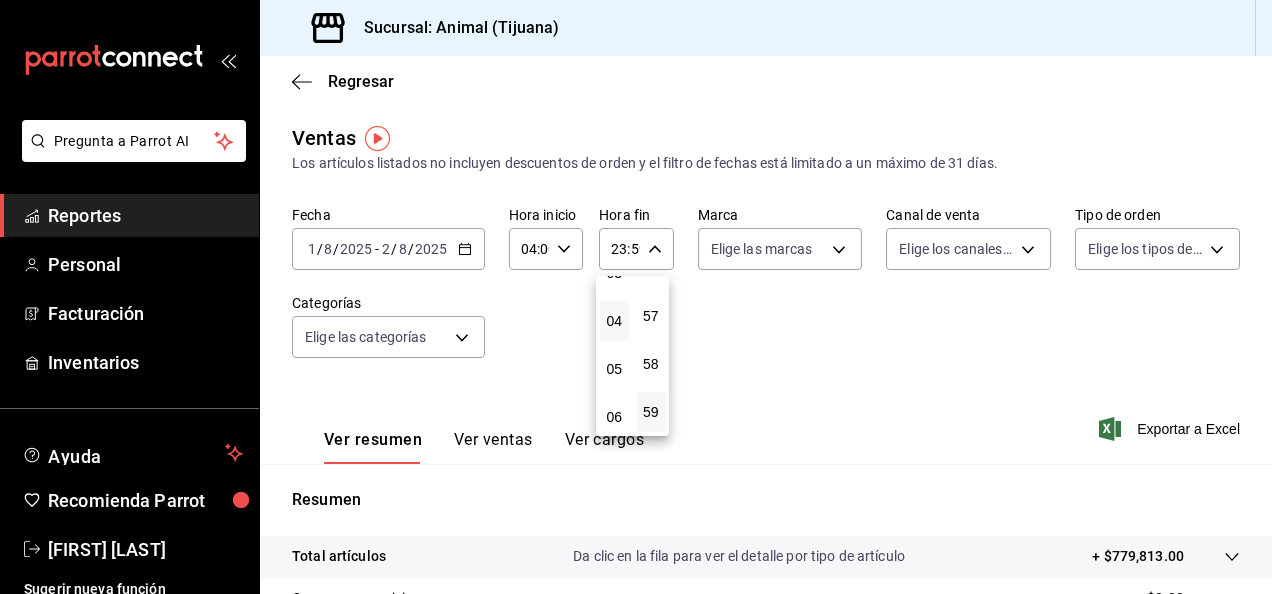 click on "04" at bounding box center [614, 321] 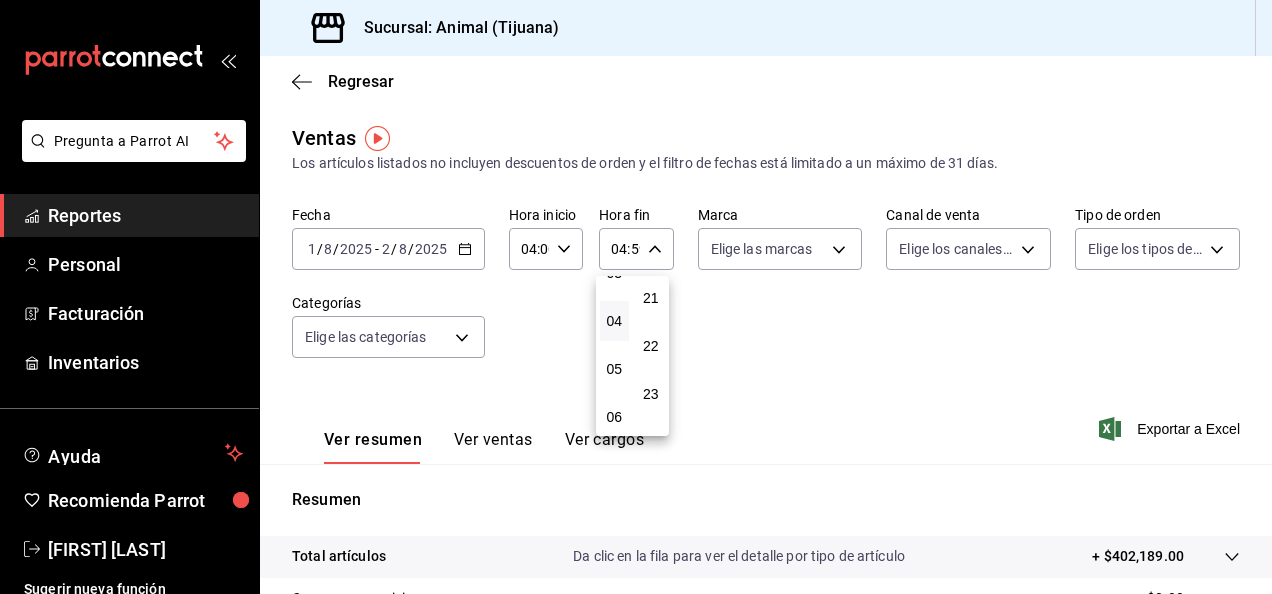 scroll, scrollTop: 0, scrollLeft: 0, axis: both 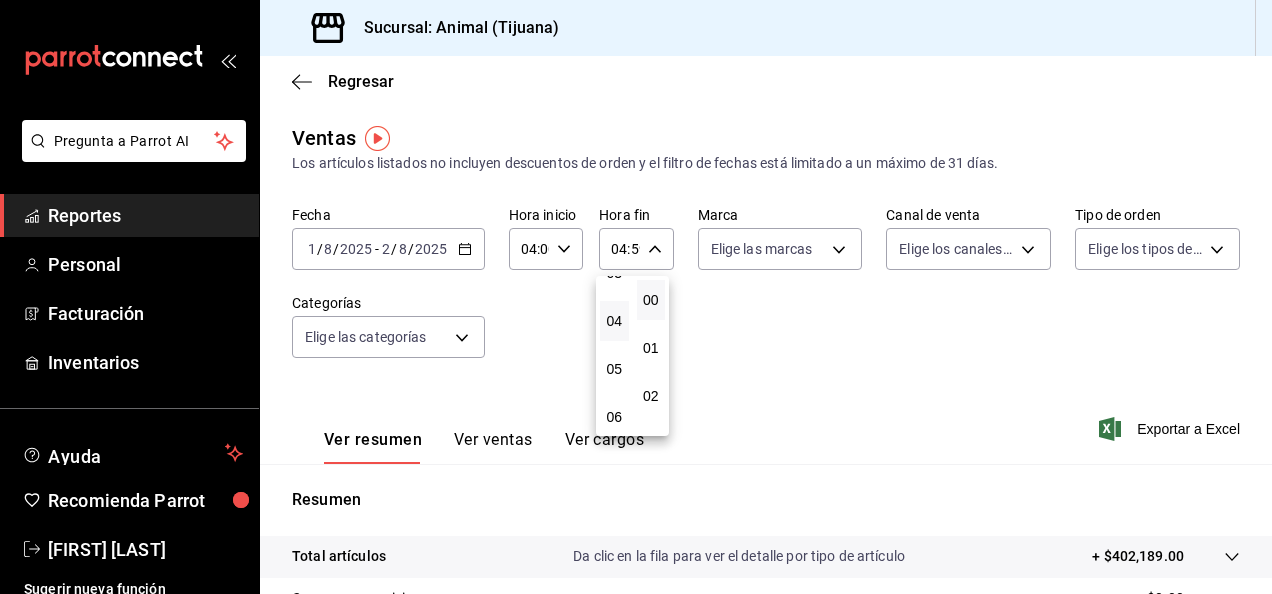 click on "00" at bounding box center [651, 300] 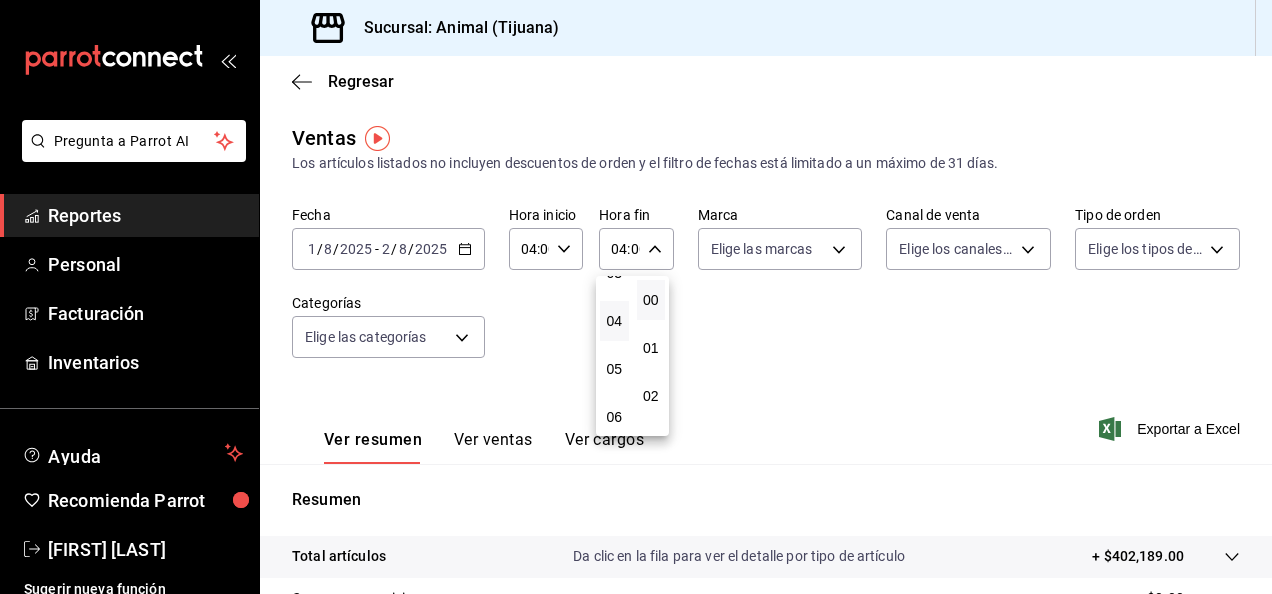 click at bounding box center (636, 297) 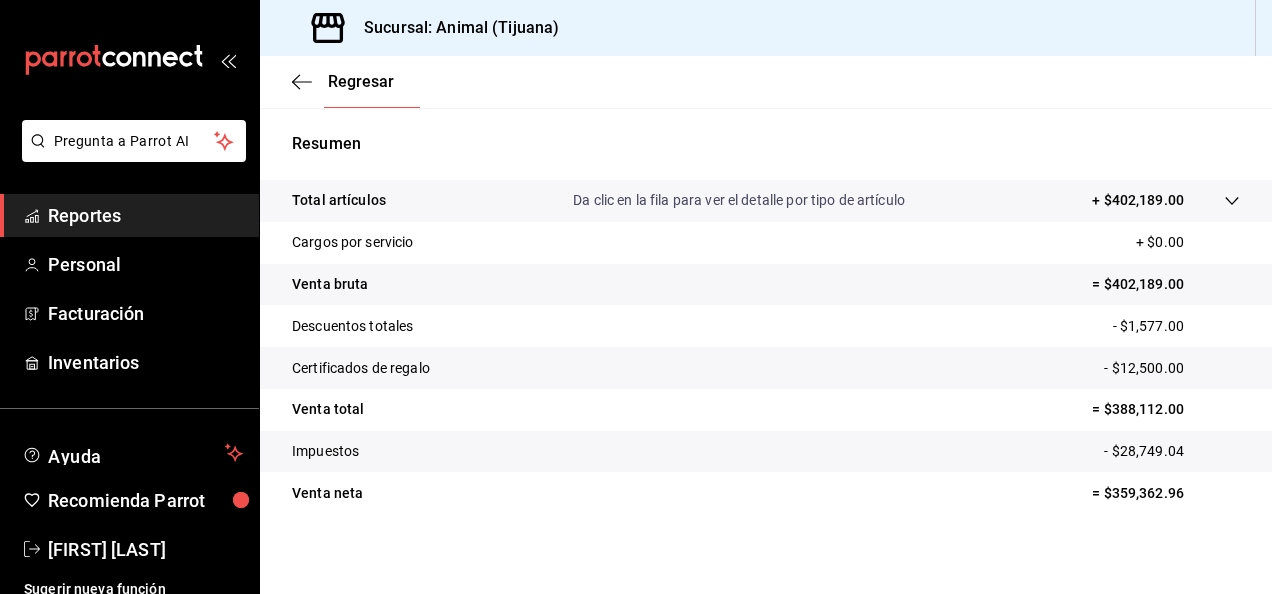 scroll, scrollTop: 364, scrollLeft: 0, axis: vertical 